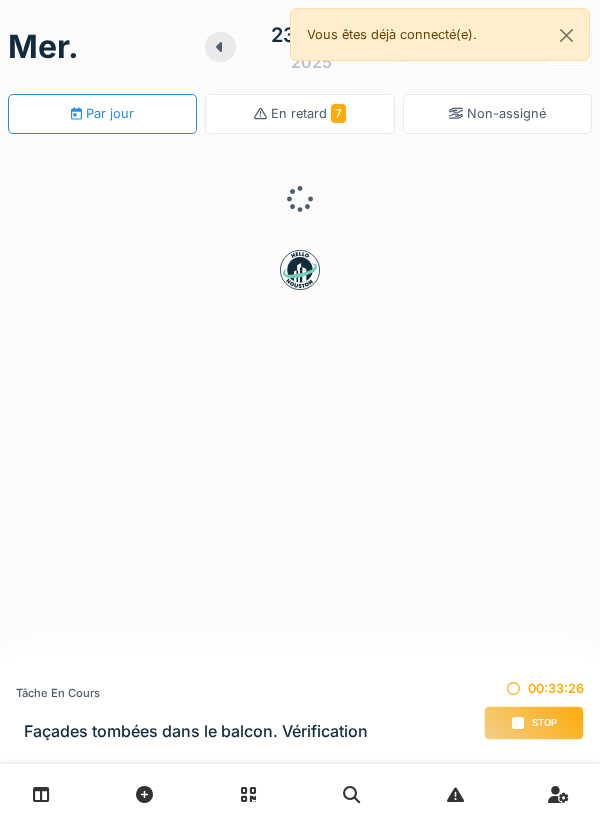 scroll, scrollTop: 0, scrollLeft: 0, axis: both 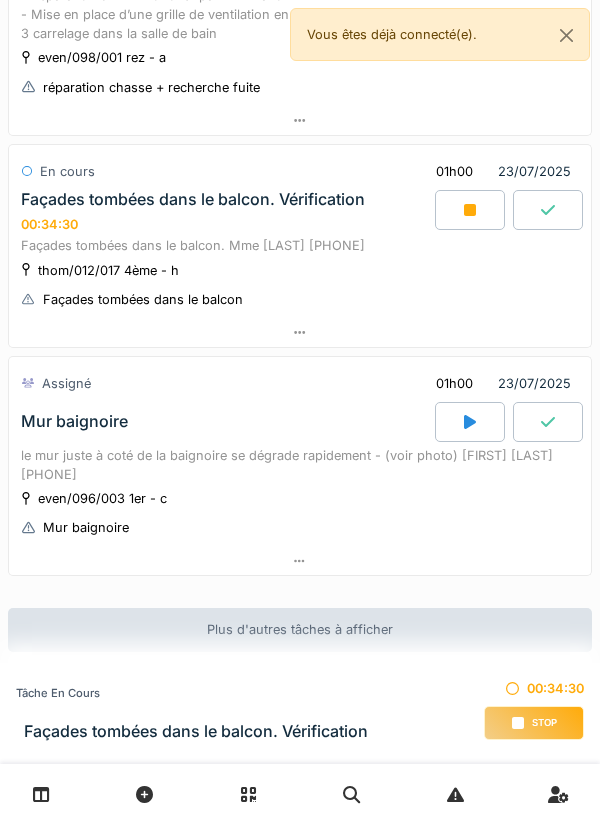 click on "thom/012/017 4ème - h Façades tombées dans le balcon" at bounding box center [300, 285] 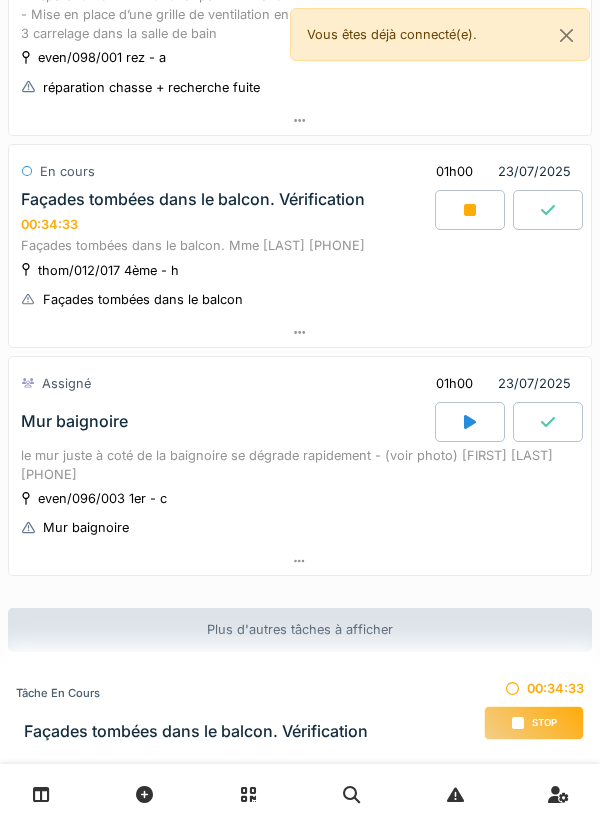 click on "thom/012/017 4ème - h Façades tombées dans le balcon" at bounding box center (300, 285) 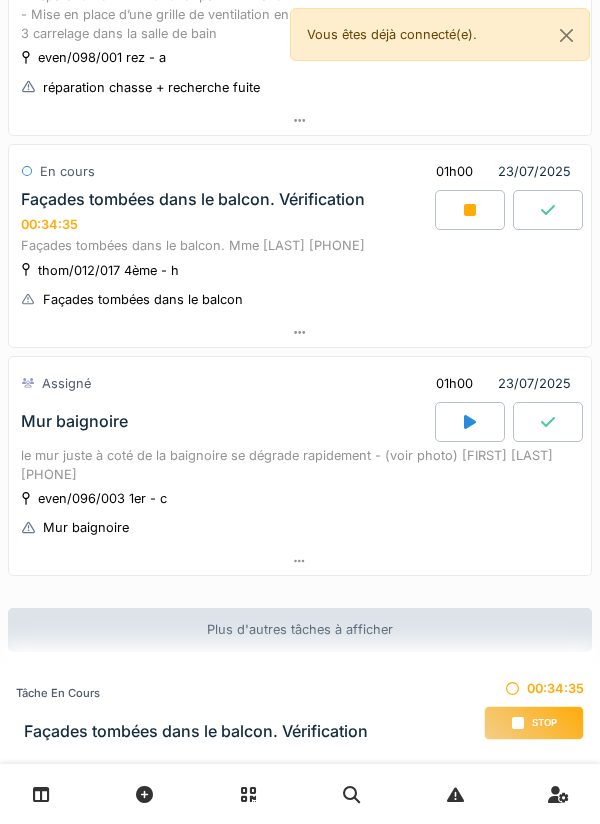 click on "thom/012/017 4ème - h Façades tombées dans le balcon" at bounding box center (300, 285) 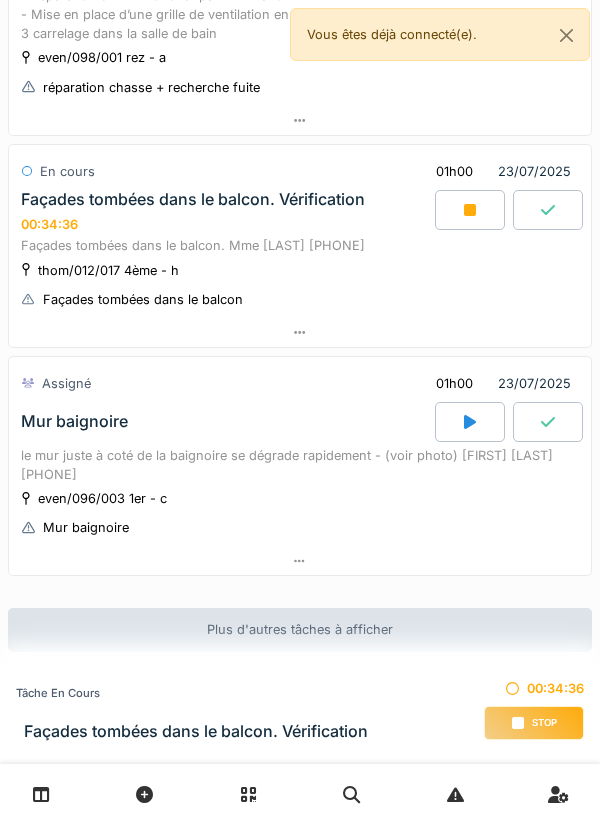 click on "thom/012/017 4ème - h Façades tombées dans le balcon" at bounding box center [300, 285] 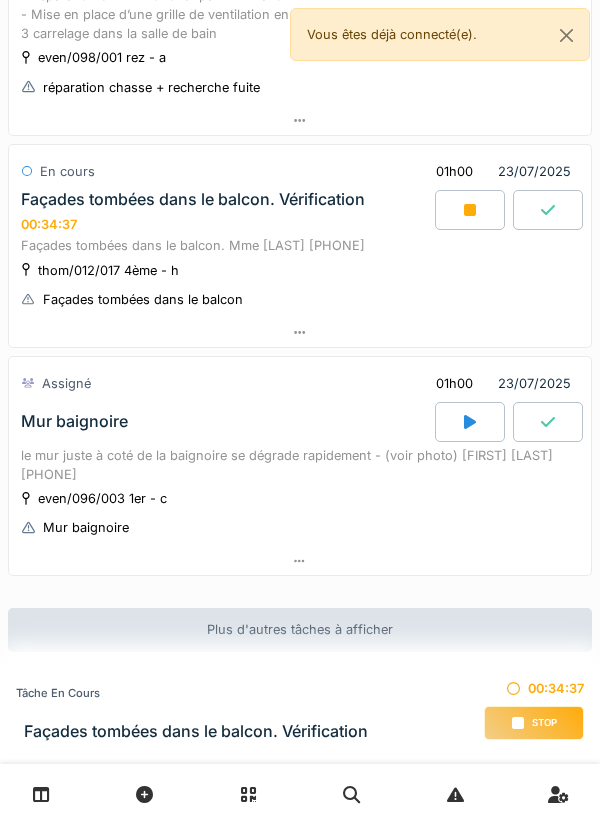 click on "thom/012/017 4ème - h Façades tombées dans le balcon" at bounding box center [300, 285] 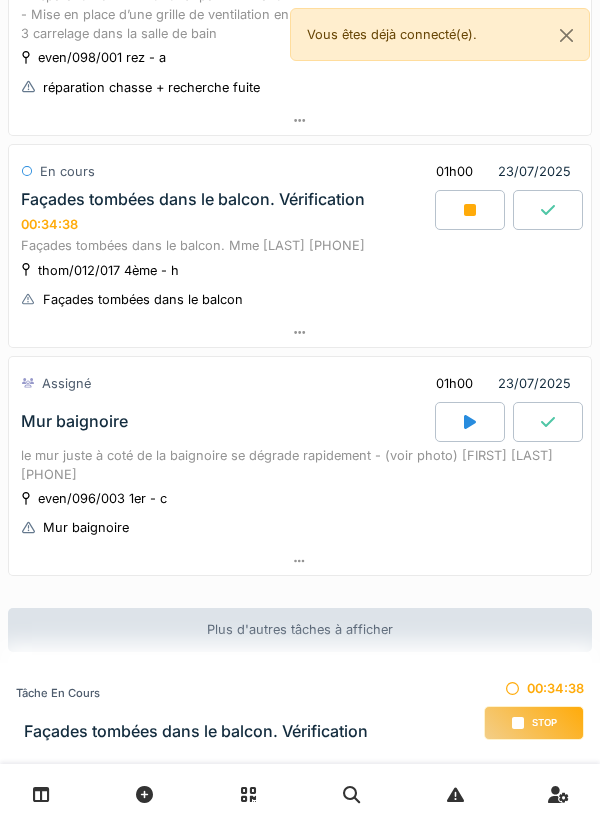 click on "Façades tombées dans le balcon. Mme [LAST] [PHONE]" at bounding box center (300, 245) 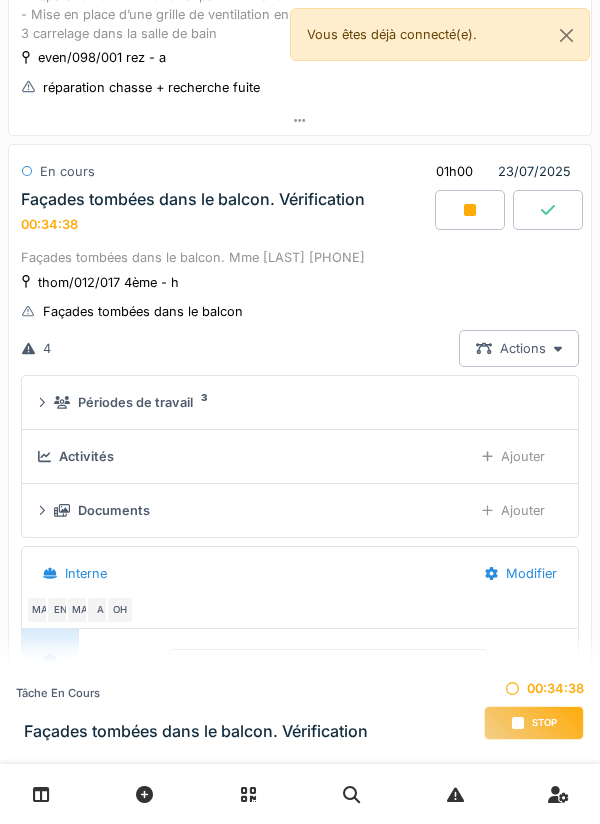 click on "thom/012/017 4ème - h Façades tombées dans le balcon" at bounding box center [300, 297] 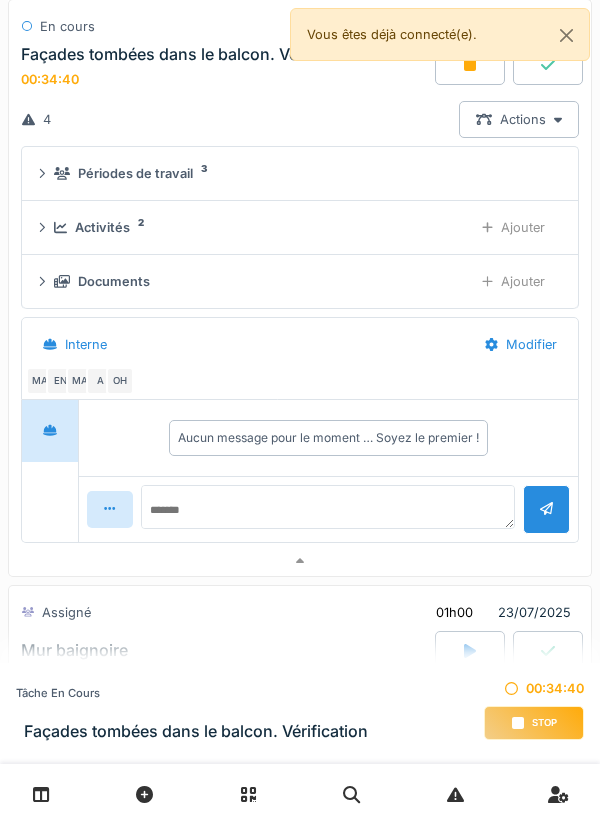scroll, scrollTop: 666, scrollLeft: 0, axis: vertical 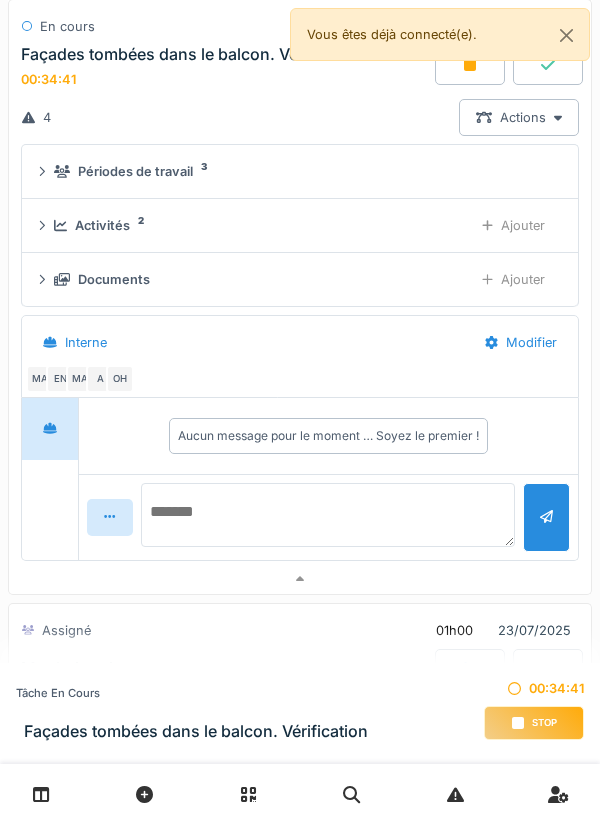 click at bounding box center (328, 515) 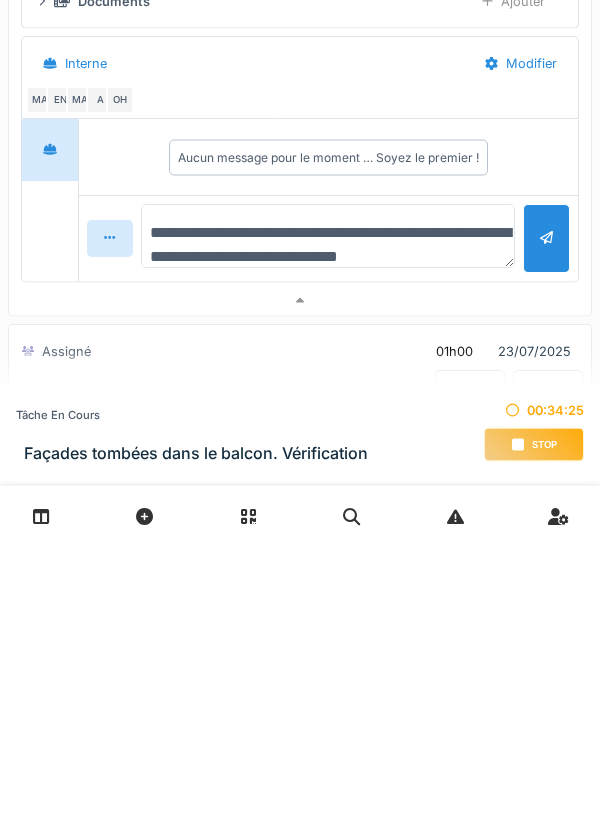 type on "**********" 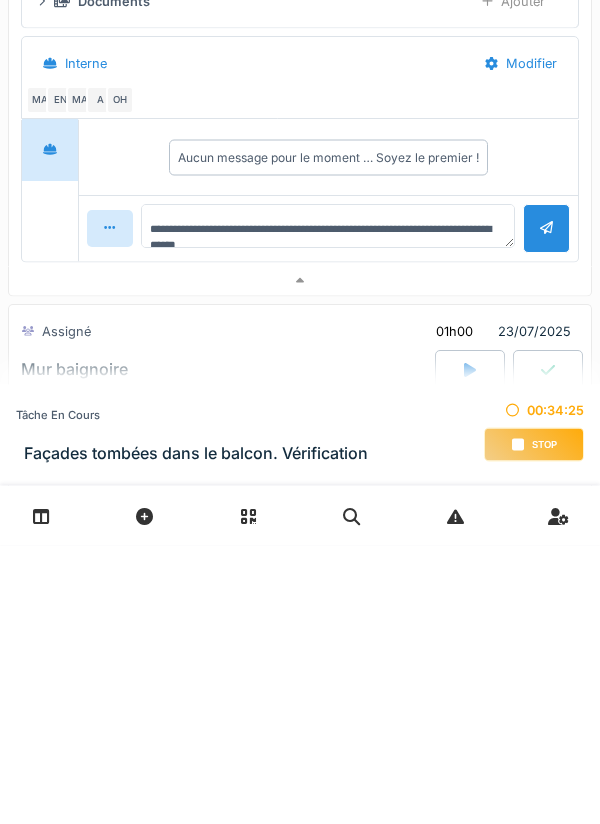 click at bounding box center (546, 507) 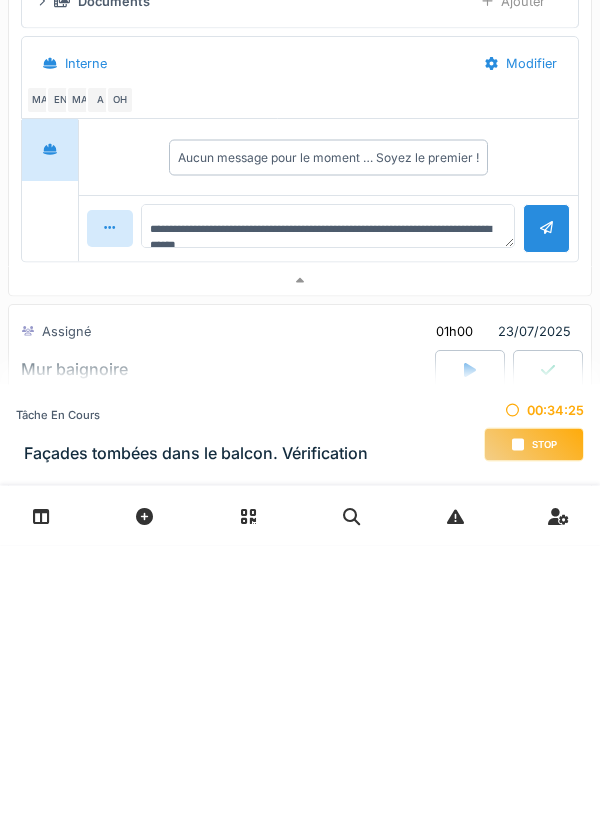 type 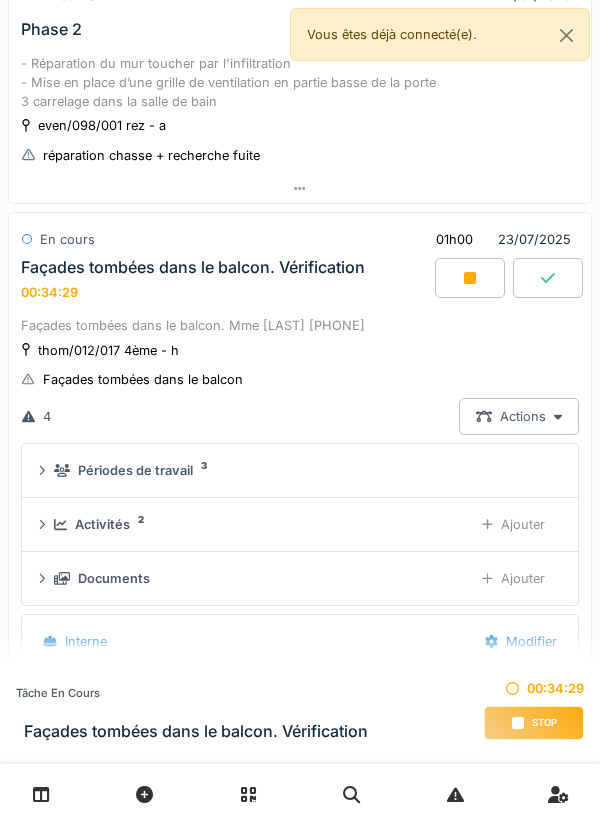scroll, scrollTop: 366, scrollLeft: 0, axis: vertical 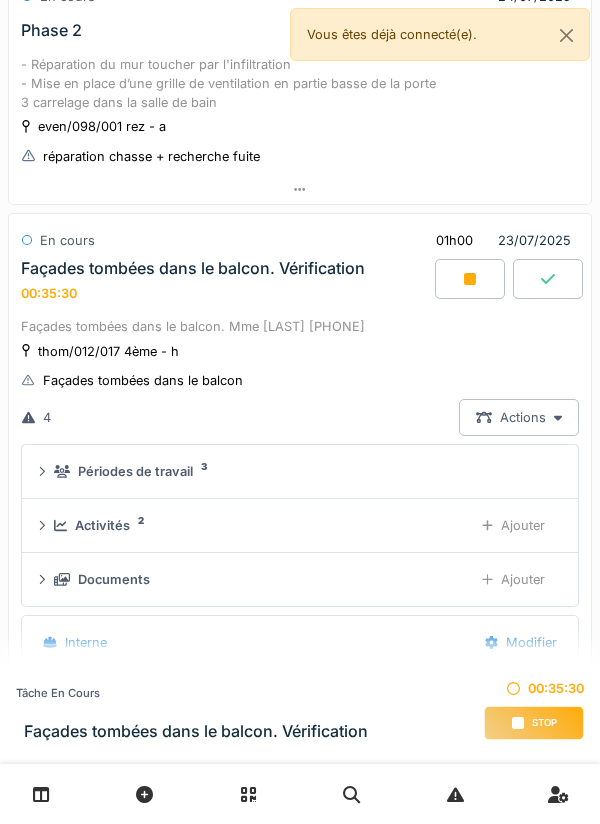 click 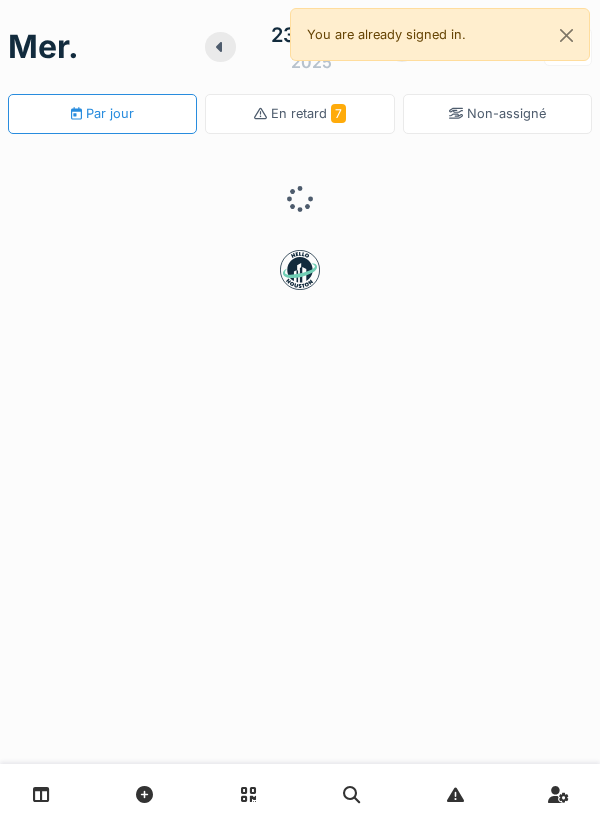 scroll, scrollTop: 0, scrollLeft: 0, axis: both 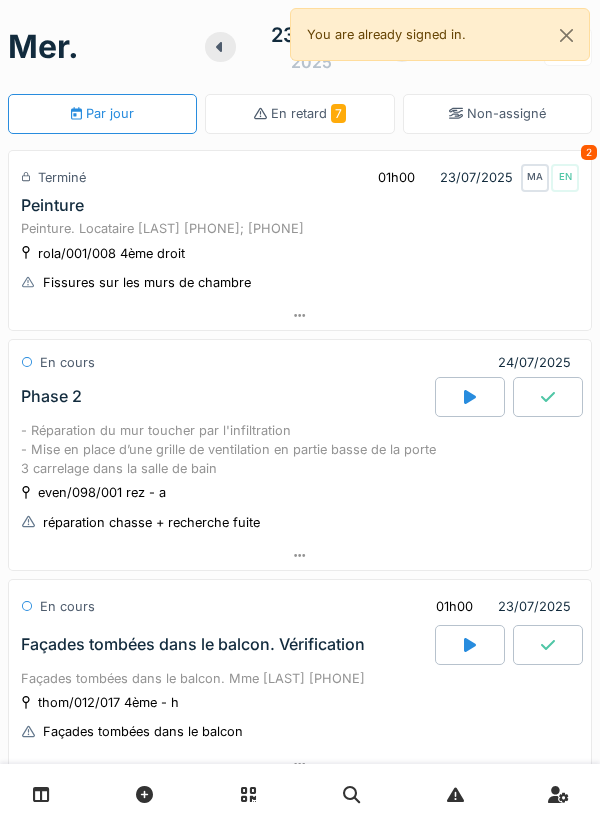click on "- Réparation du mur toucher par l'infiltration
- Mise en place d’une grille de ventilation en partie basse de la porte
3 carrelage dans la salle de bain" at bounding box center [300, 450] 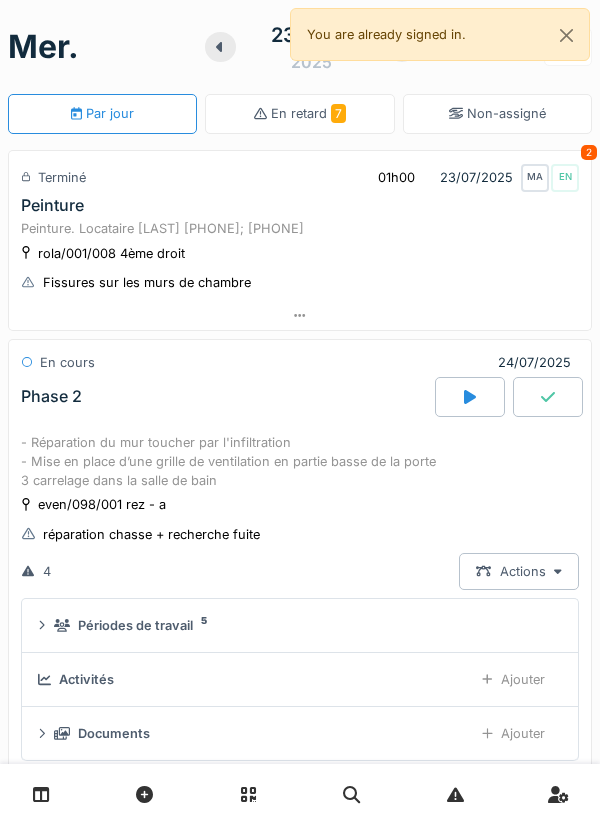 scroll, scrollTop: 259, scrollLeft: 0, axis: vertical 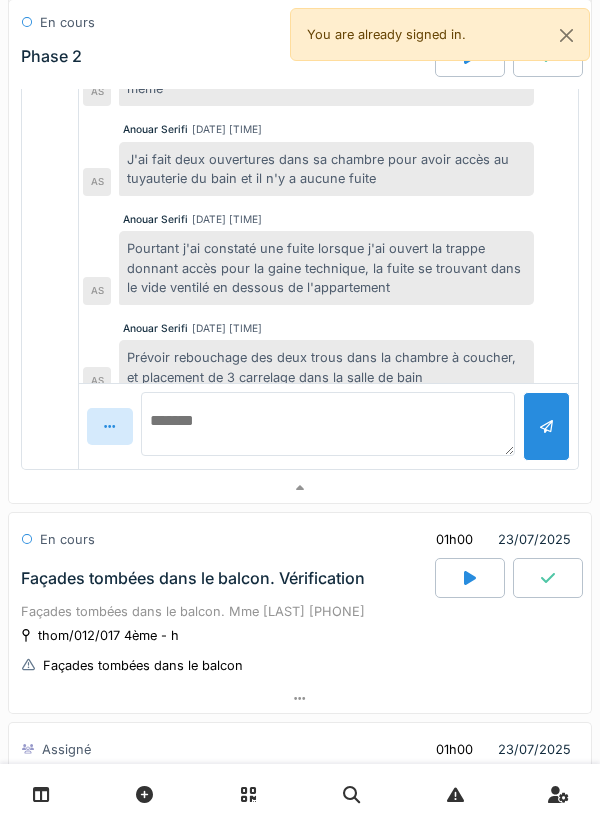 click at bounding box center [328, 424] 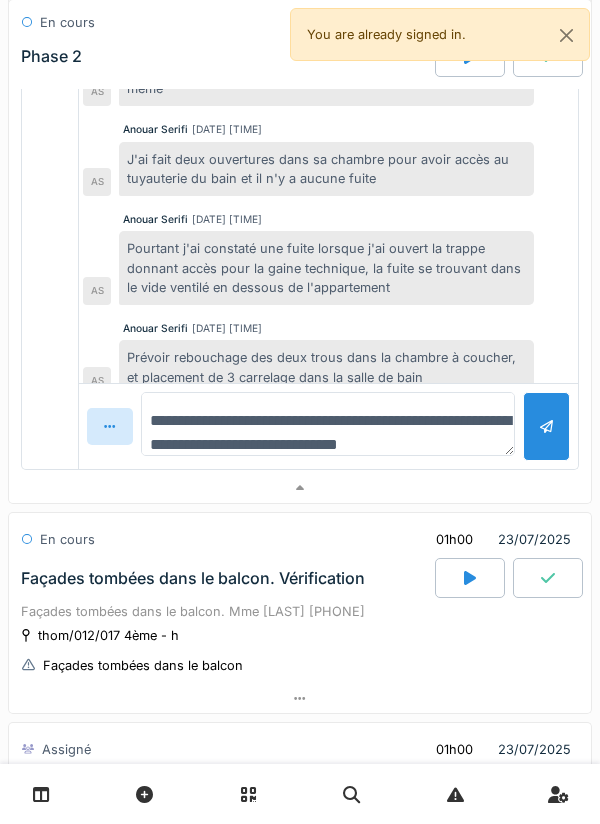 scroll, scrollTop: 24, scrollLeft: 0, axis: vertical 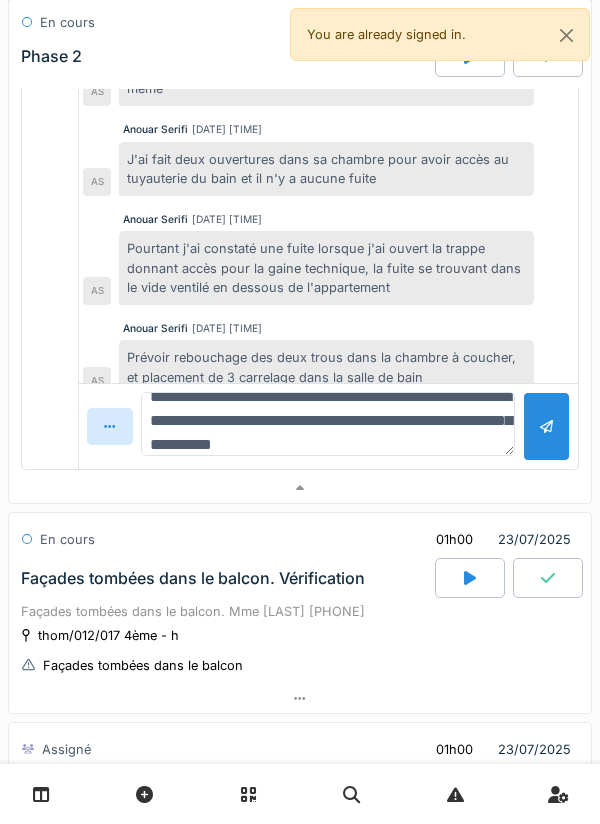 click on "**********" at bounding box center [328, 424] 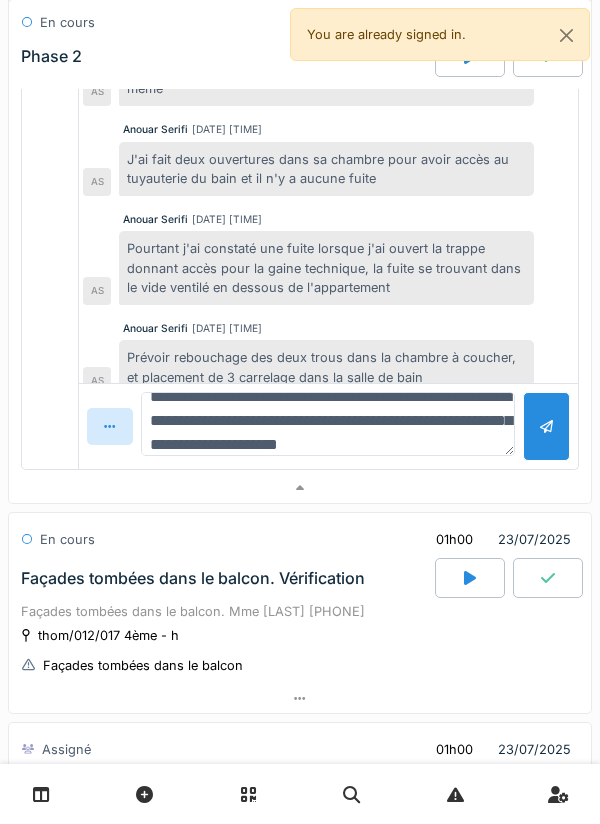 scroll, scrollTop: 48, scrollLeft: 0, axis: vertical 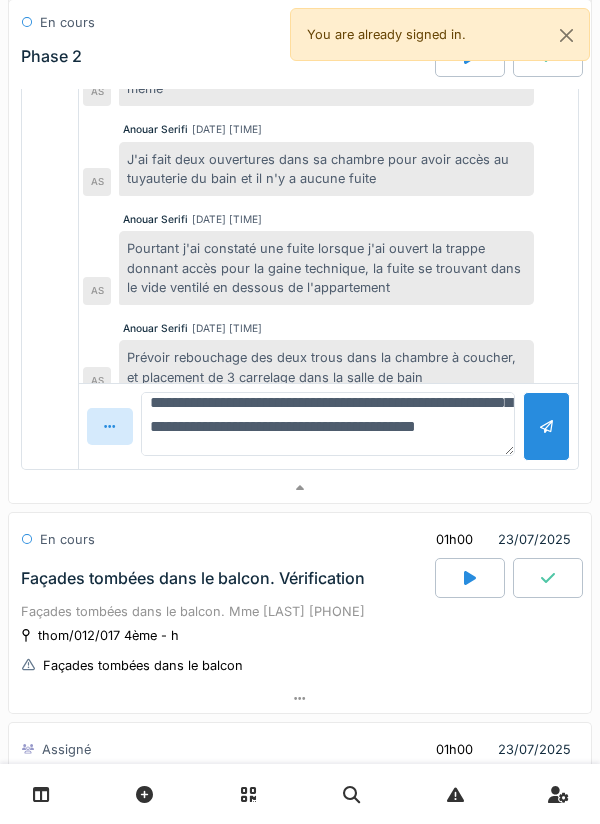 type on "**********" 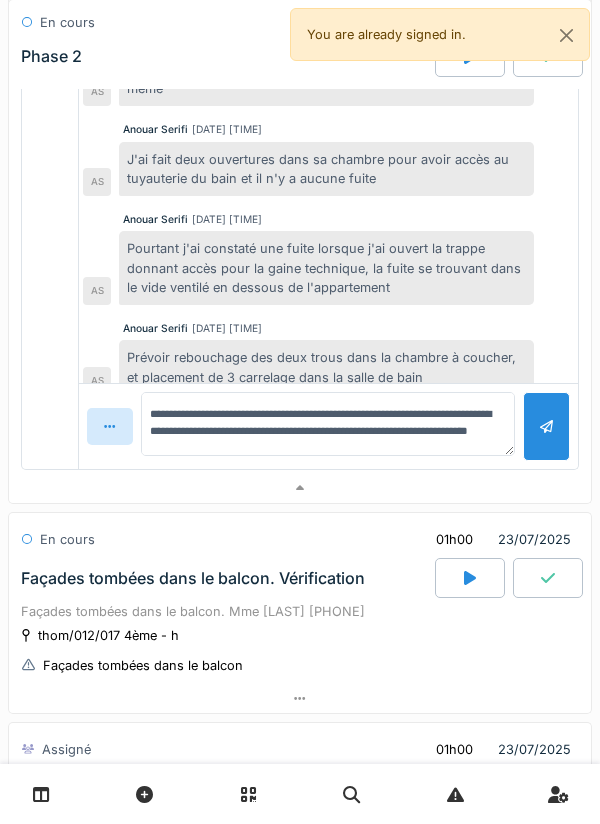 click at bounding box center (546, 426) 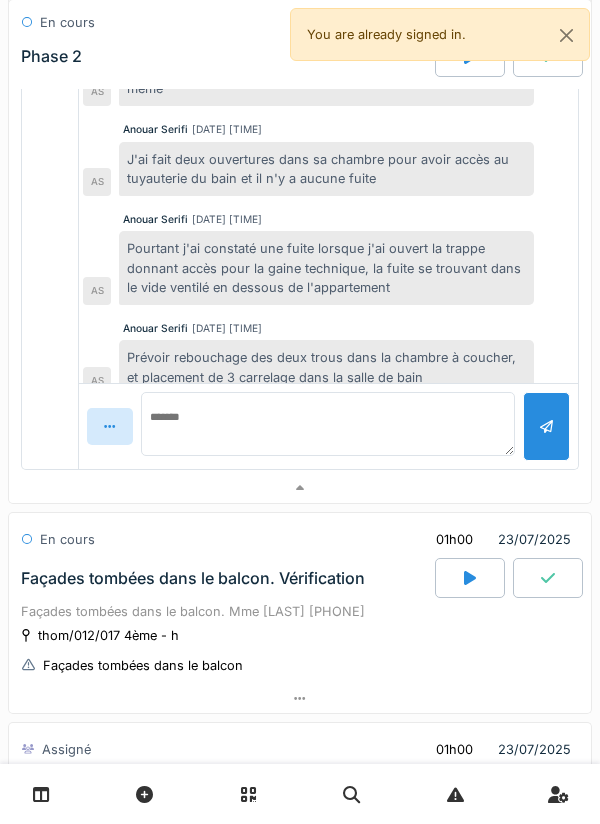 scroll, scrollTop: 0, scrollLeft: 0, axis: both 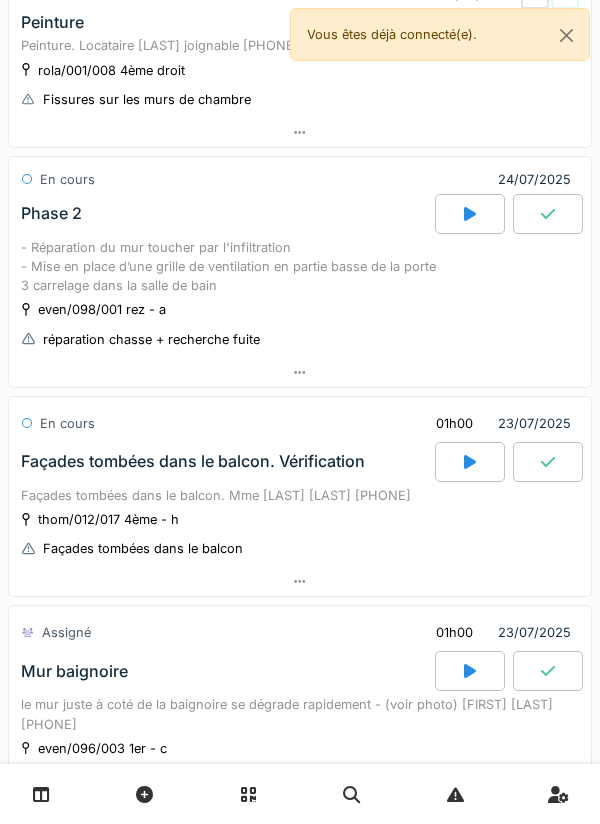 click on "En cours 01h00 23/07/2025" at bounding box center [300, 419] 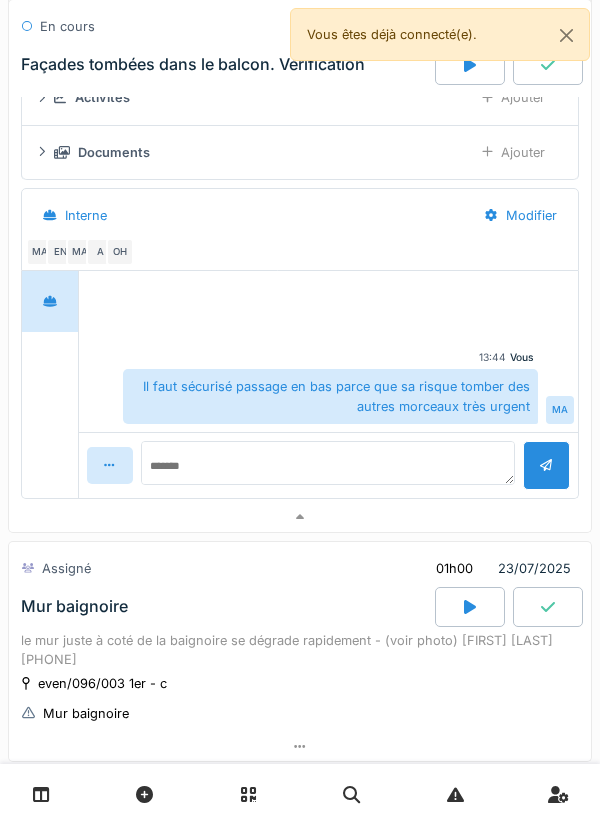 scroll, scrollTop: 794, scrollLeft: 0, axis: vertical 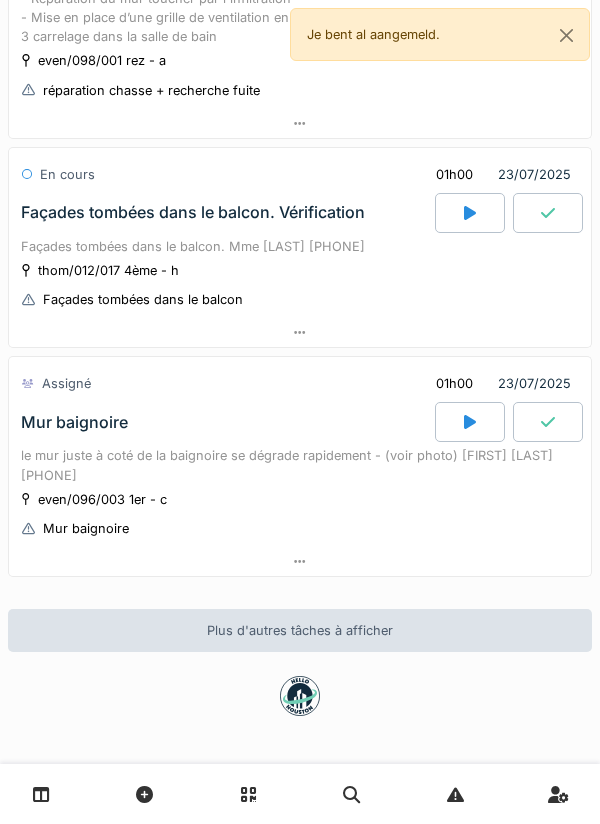 click on "le mur juste à coté de la baignoire se dégrade rapidement - (voir photo) [FIRST] [LAST] [PHONE]" at bounding box center (300, 465) 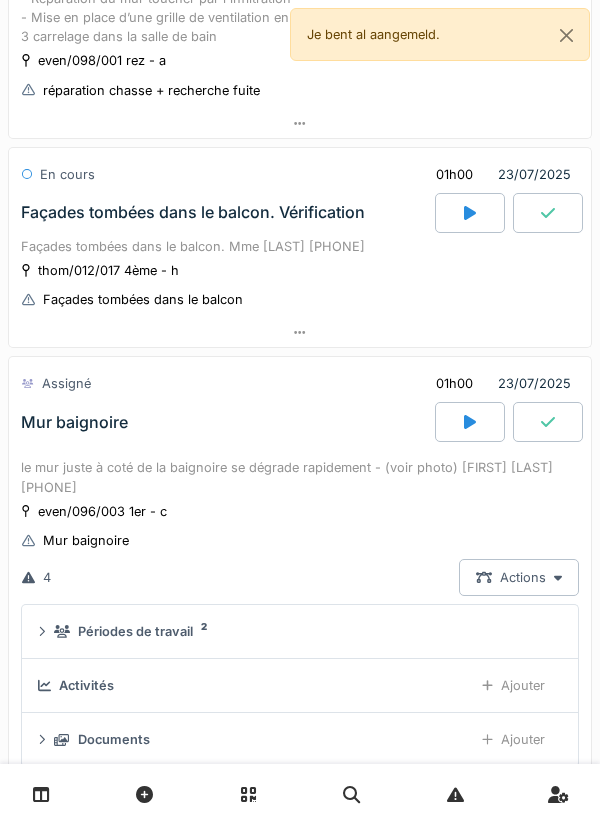 scroll, scrollTop: 708, scrollLeft: 0, axis: vertical 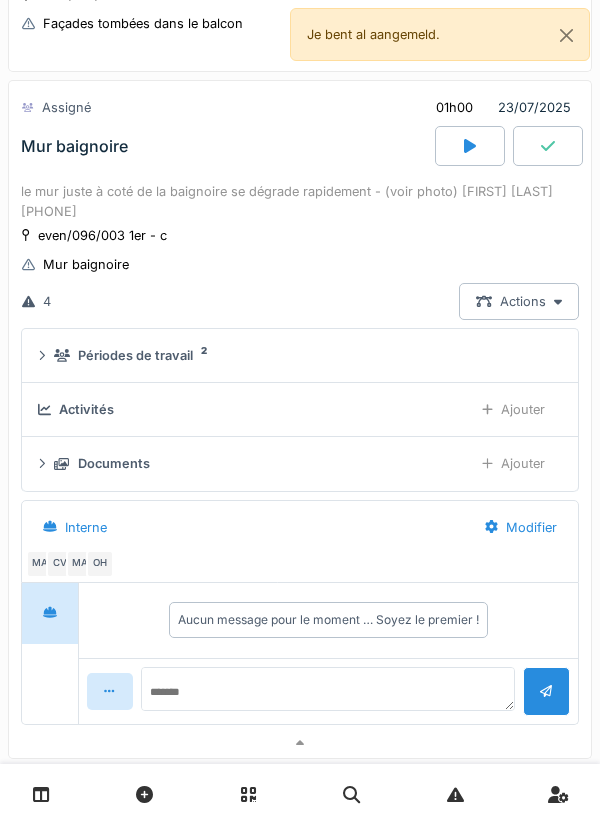 click on "Documents" at bounding box center [114, 463] 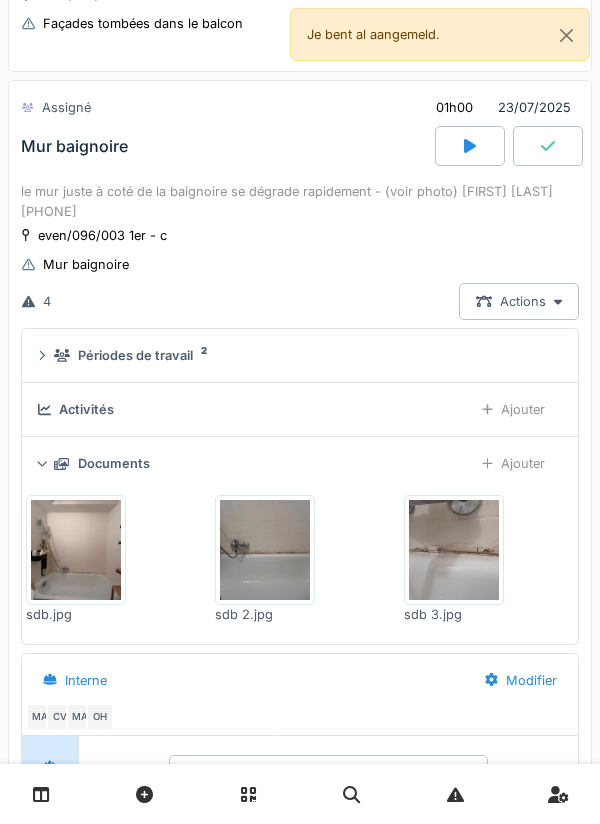 click at bounding box center [76, 550] 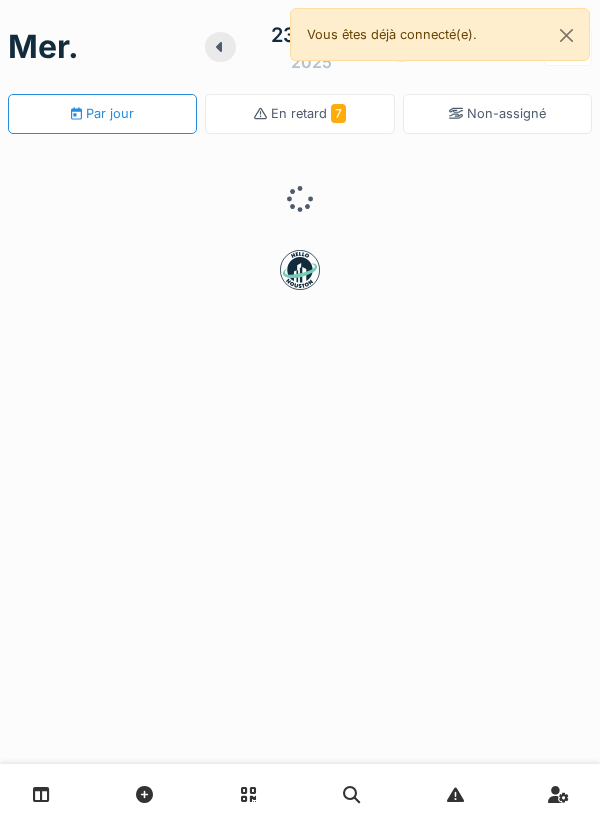 scroll, scrollTop: 0, scrollLeft: 0, axis: both 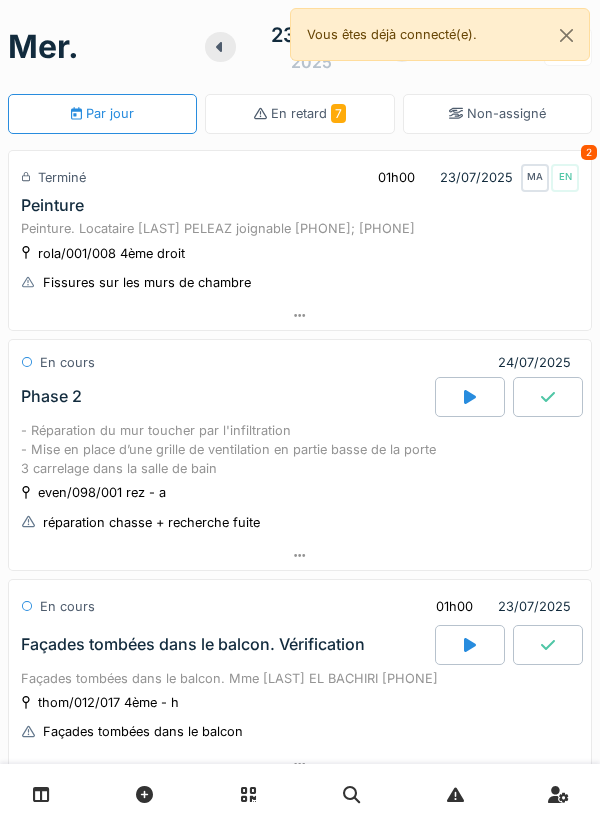 click on "Peinture. Locataire [LAST] PELEAZ joignable [PHONE]; [PHONE]" at bounding box center (300, 228) 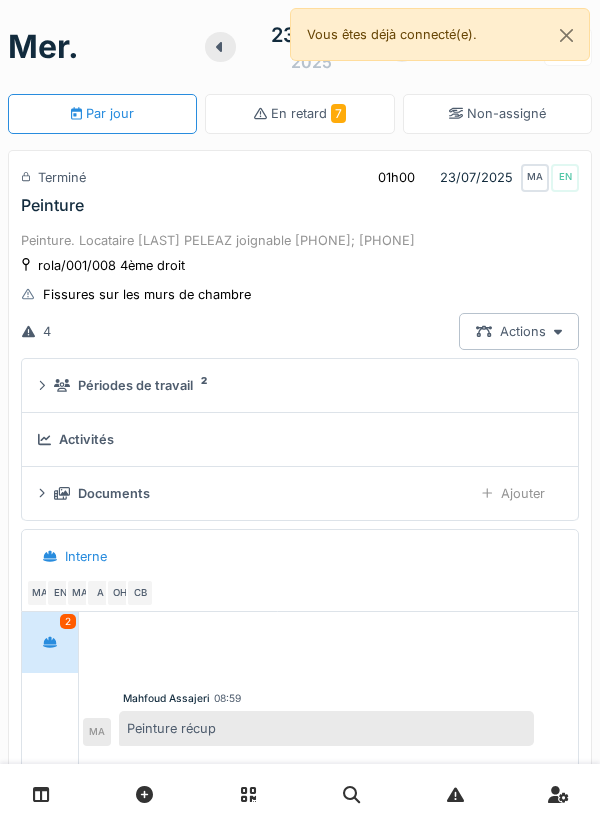 scroll, scrollTop: 70, scrollLeft: 0, axis: vertical 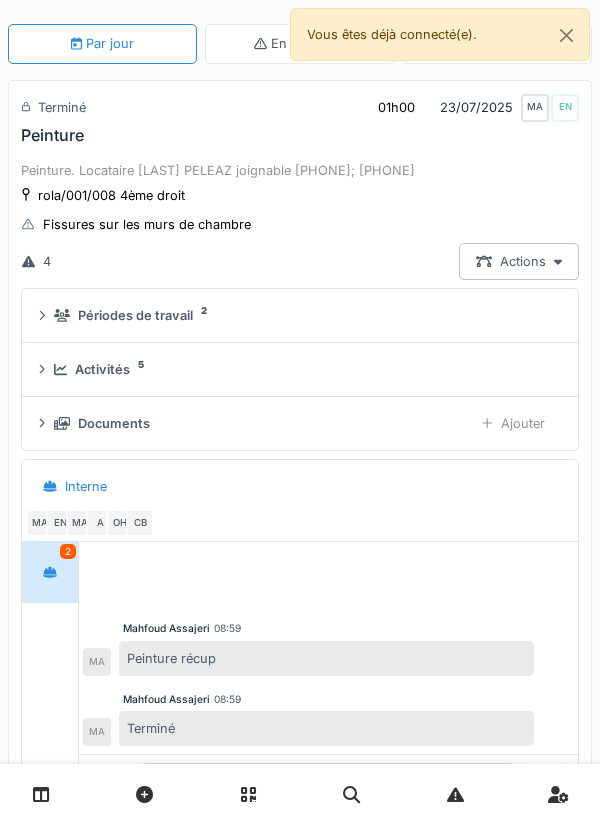 click on "Ajouter" at bounding box center [513, 423] 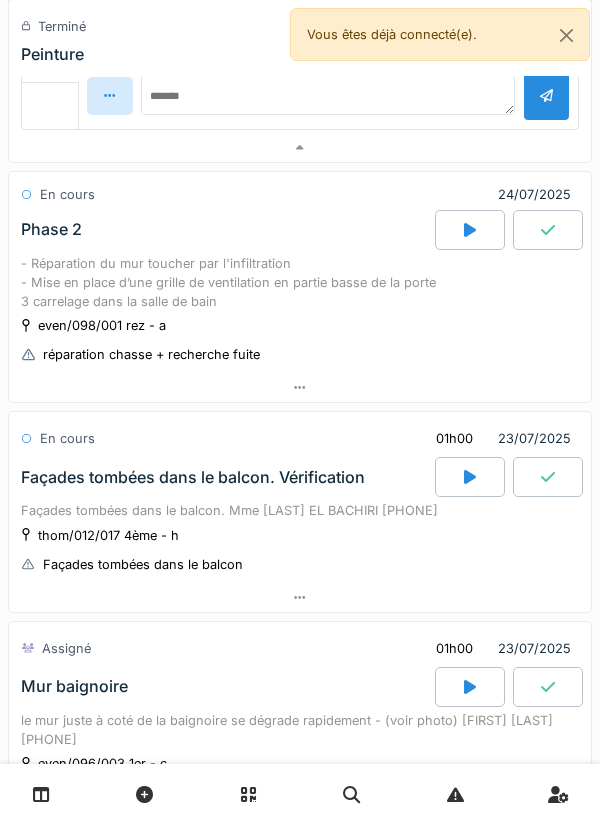 scroll, scrollTop: 1027, scrollLeft: 0, axis: vertical 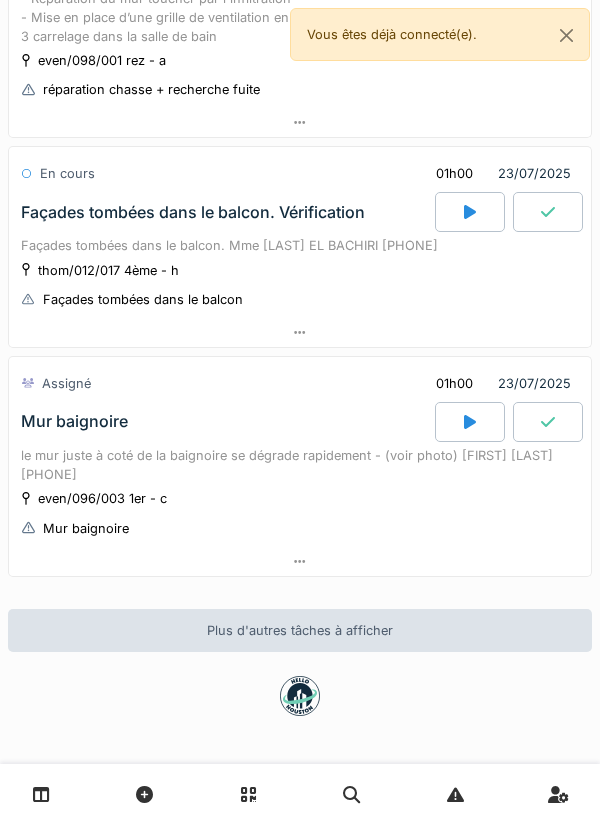 click on "le mur juste à coté de la baignoire se dégrade rapidement - (voir photo) [FIRST] [LAST] [PHONE]" at bounding box center (300, 465) 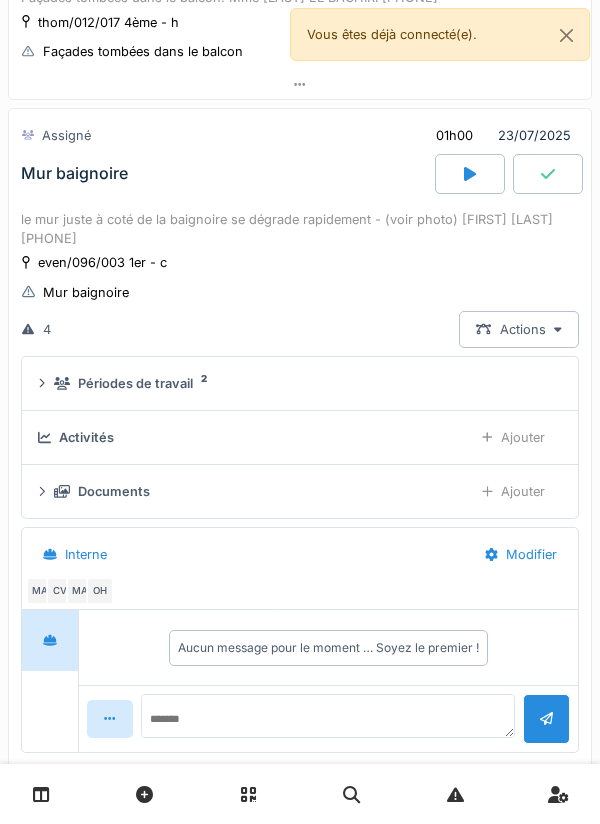 scroll, scrollTop: 1303, scrollLeft: 0, axis: vertical 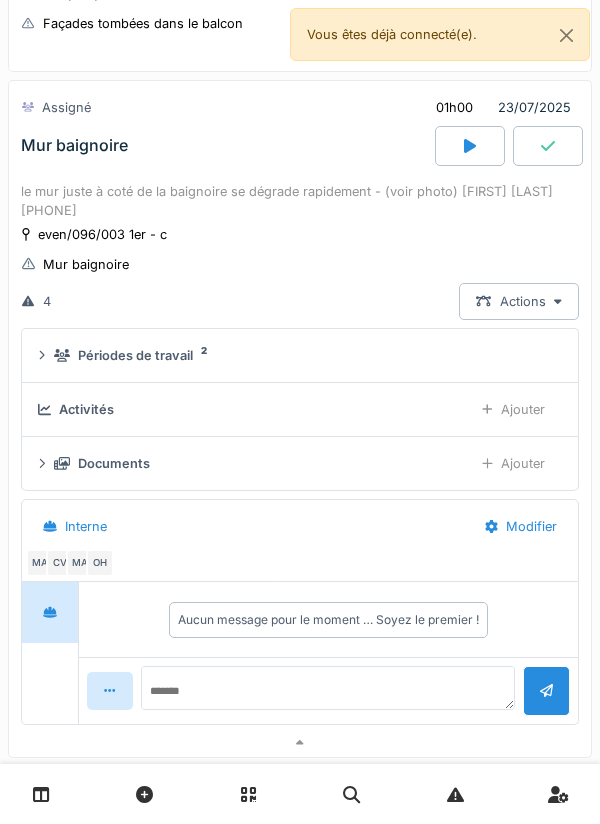 click on "Ajouter" at bounding box center [513, 409] 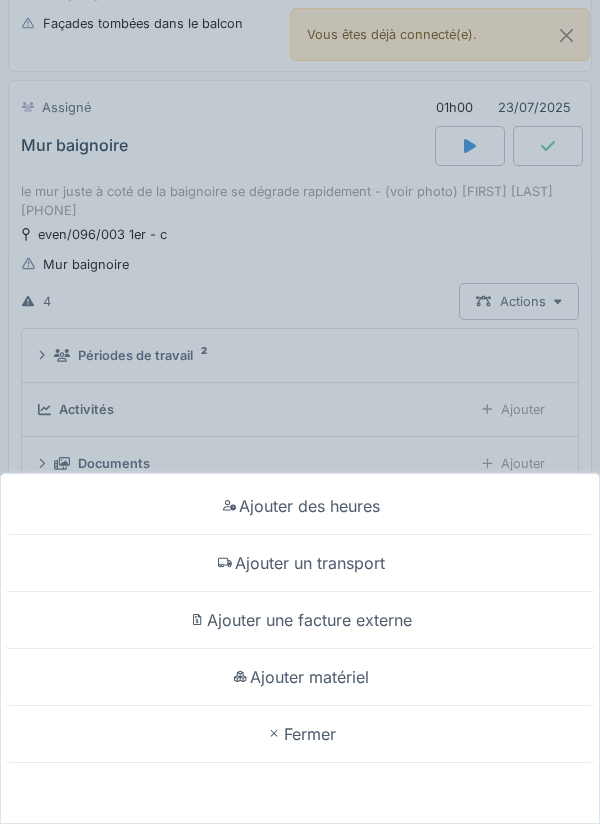 click on "Ajouter matériel" at bounding box center (300, 677) 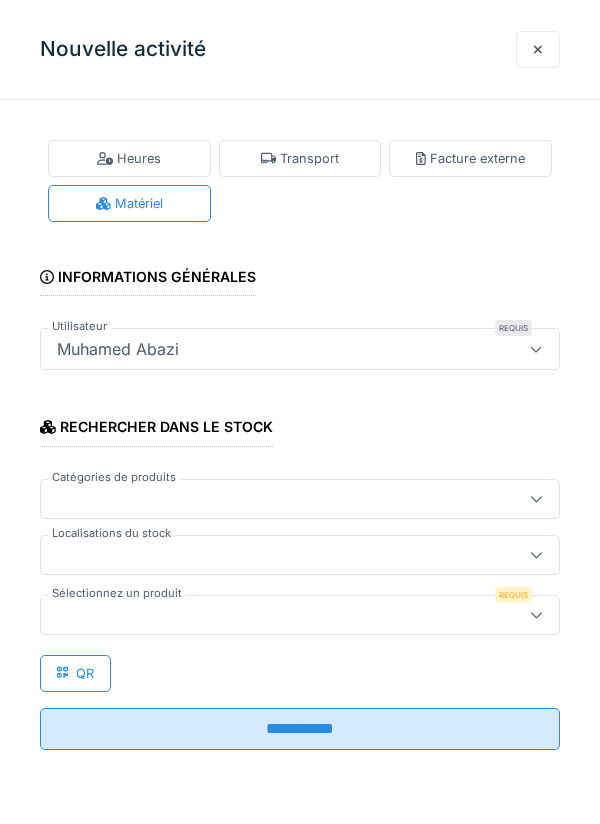 click at bounding box center (536, 555) 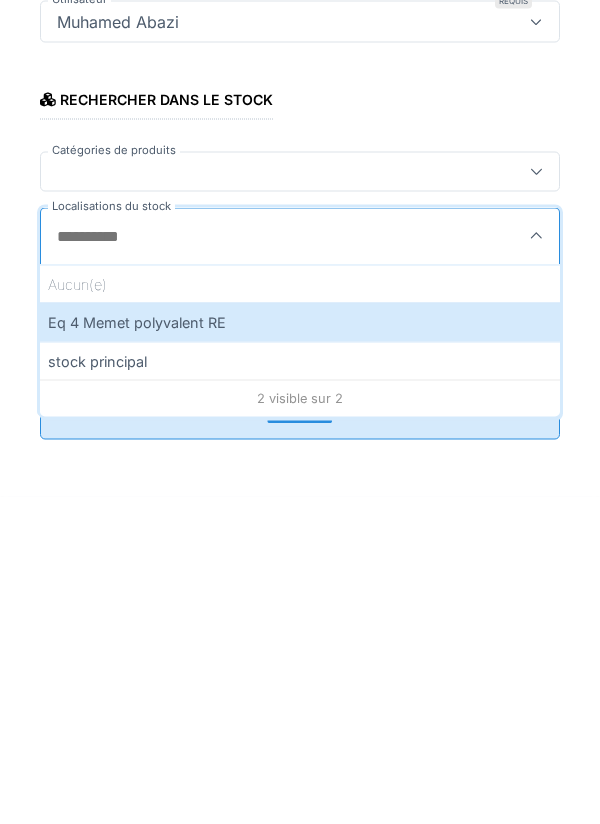 click on "Eq 4 Memet polyvalent RE" at bounding box center [300, 649] 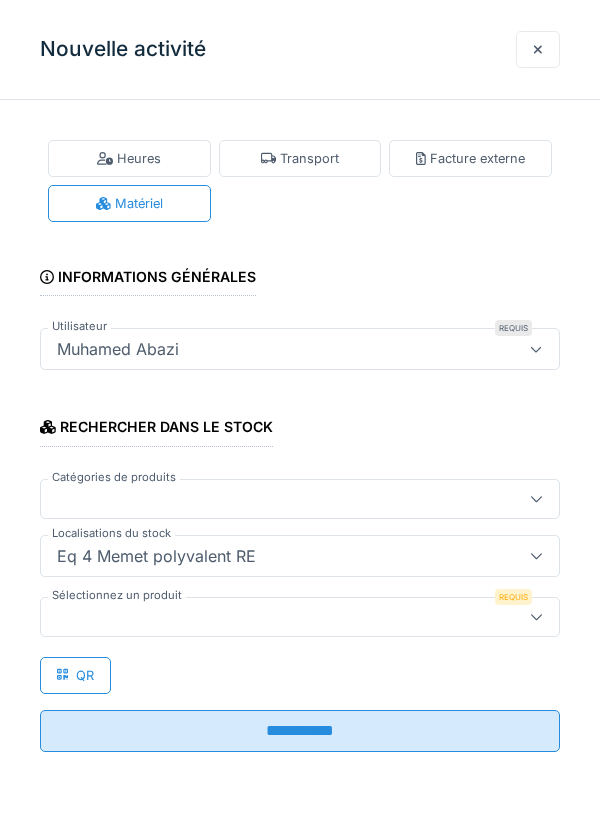 click 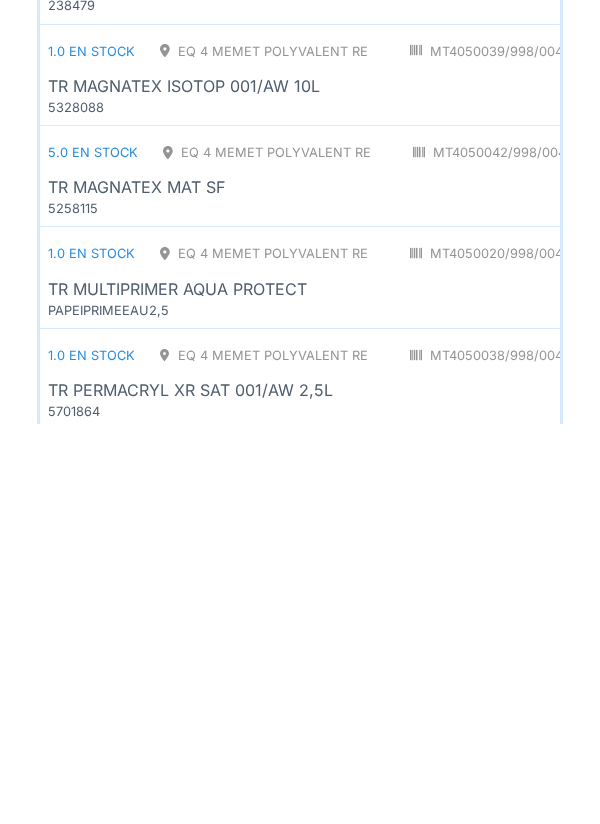 scroll, scrollTop: 1642, scrollLeft: 0, axis: vertical 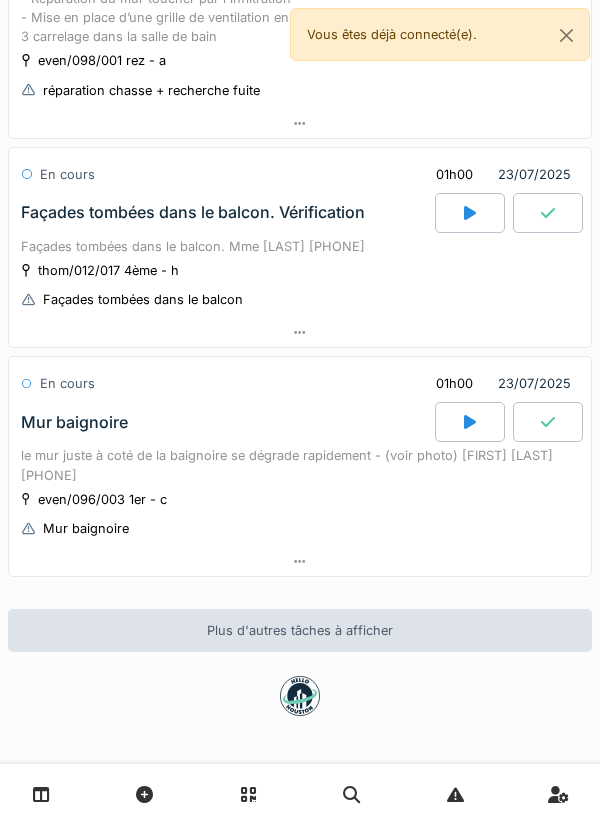 click at bounding box center [470, 422] 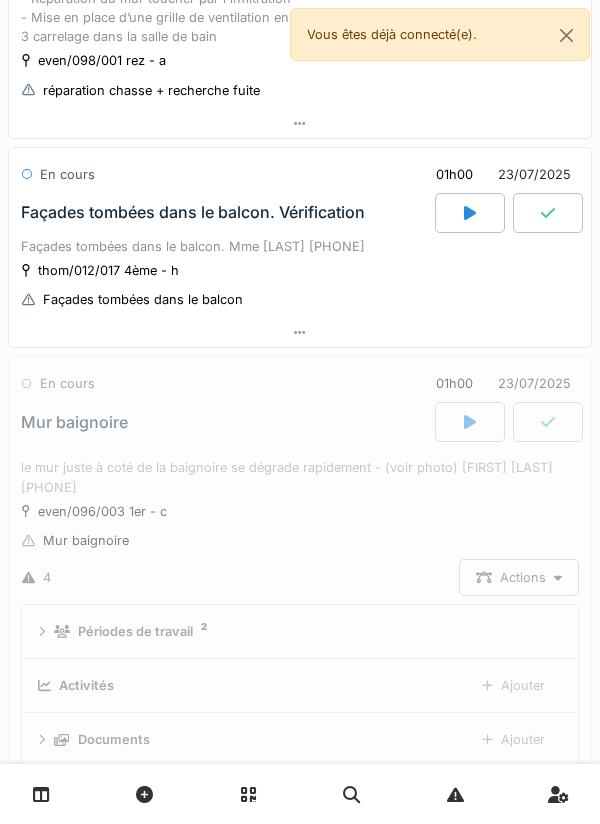 scroll, scrollTop: 708, scrollLeft: 0, axis: vertical 